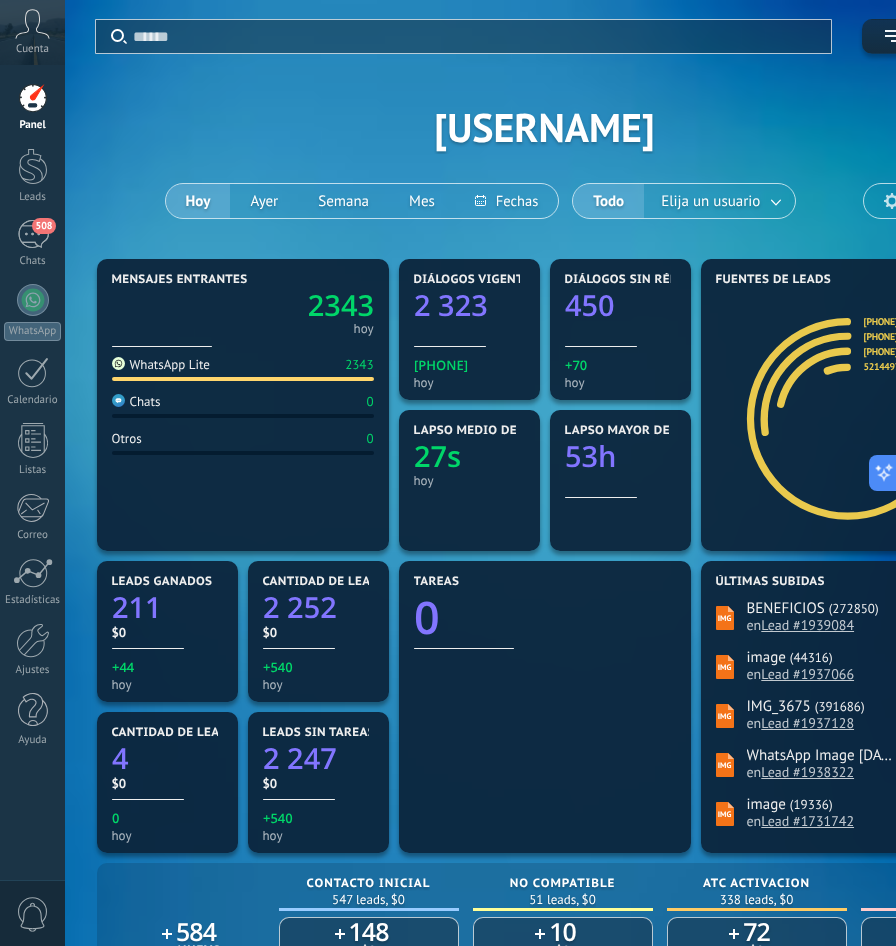 scroll, scrollTop: 432, scrollLeft: 1, axis: both 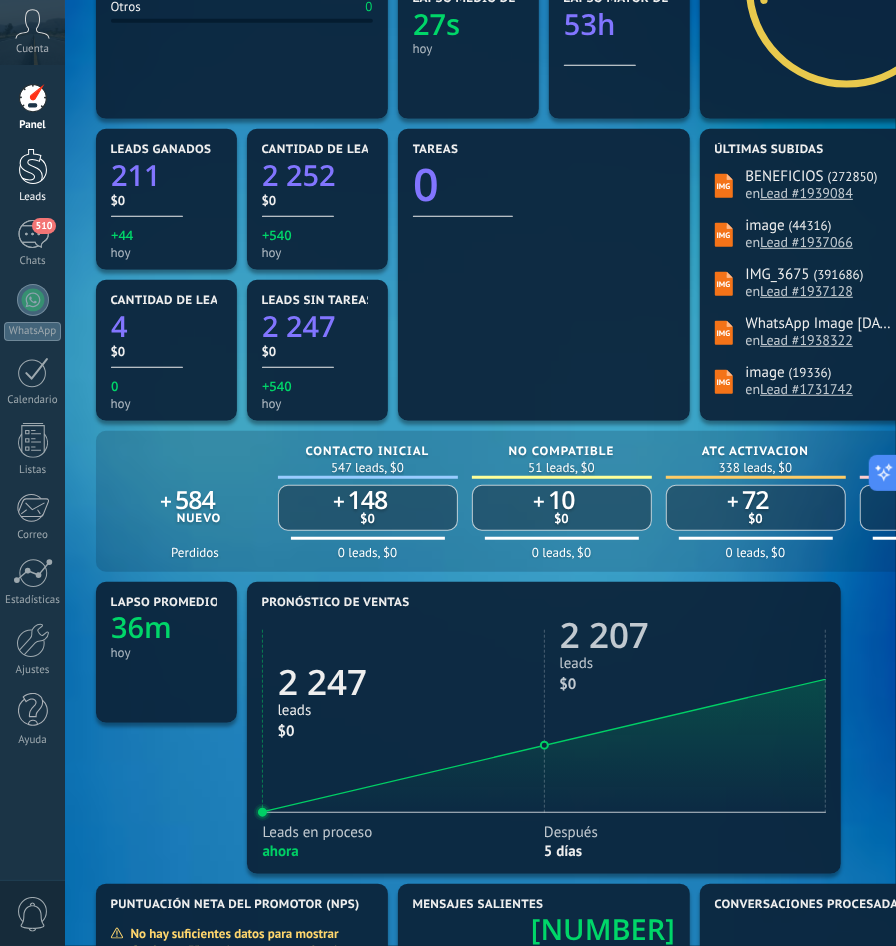 click at bounding box center (33, 166) 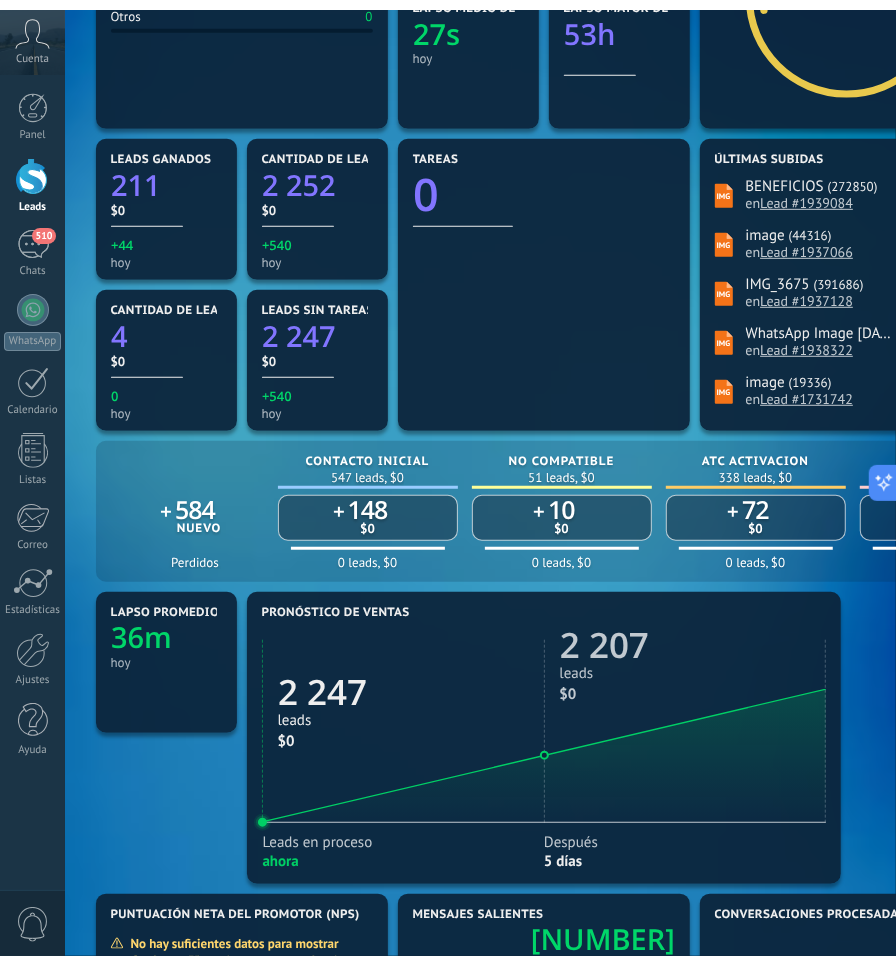scroll, scrollTop: 432, scrollLeft: 0, axis: vertical 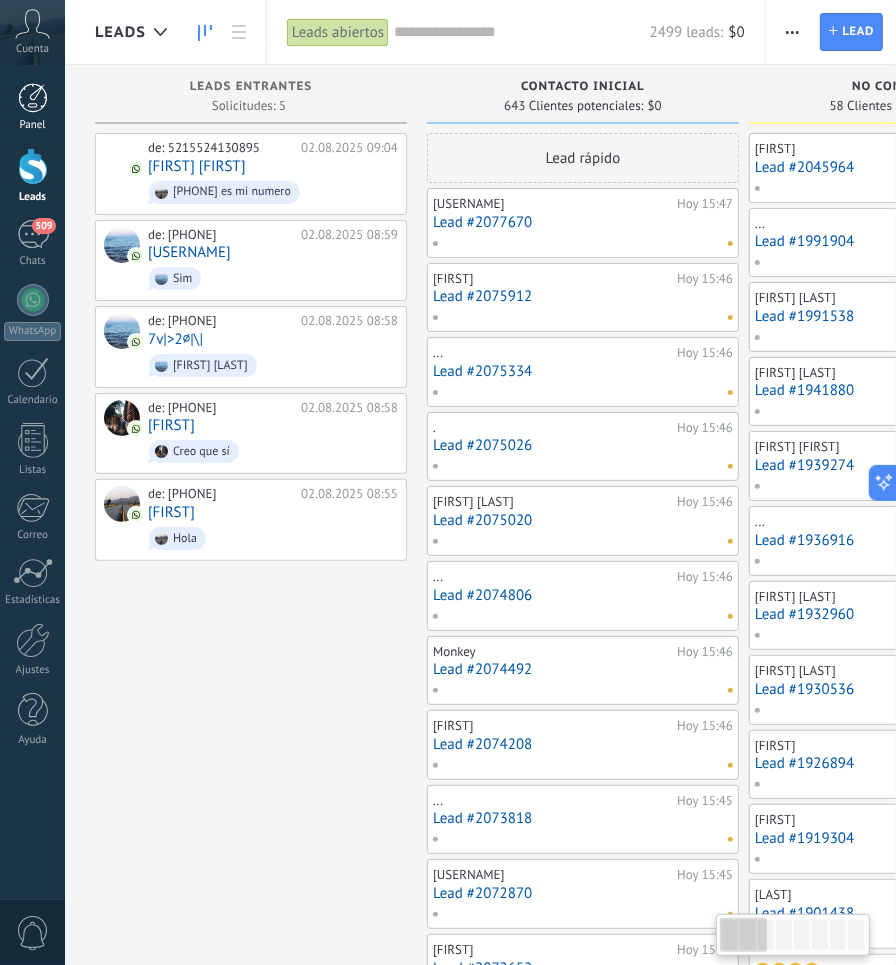 click on "Panel" at bounding box center [33, 125] 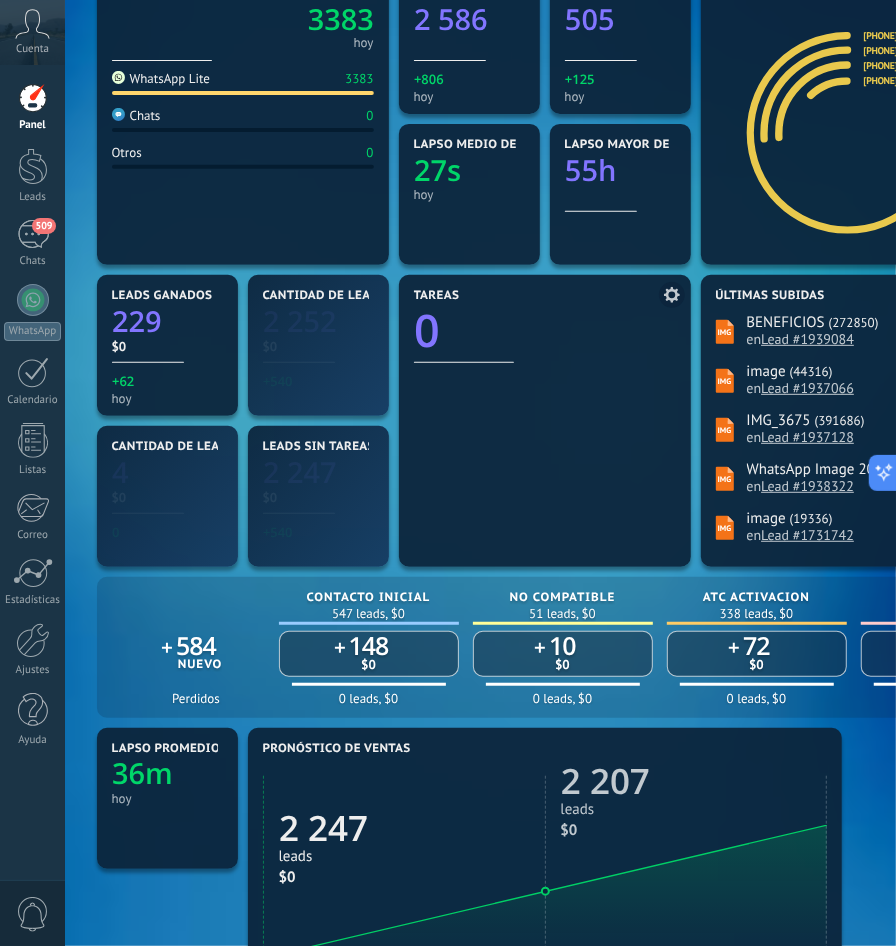 scroll, scrollTop: 808, scrollLeft: 0, axis: vertical 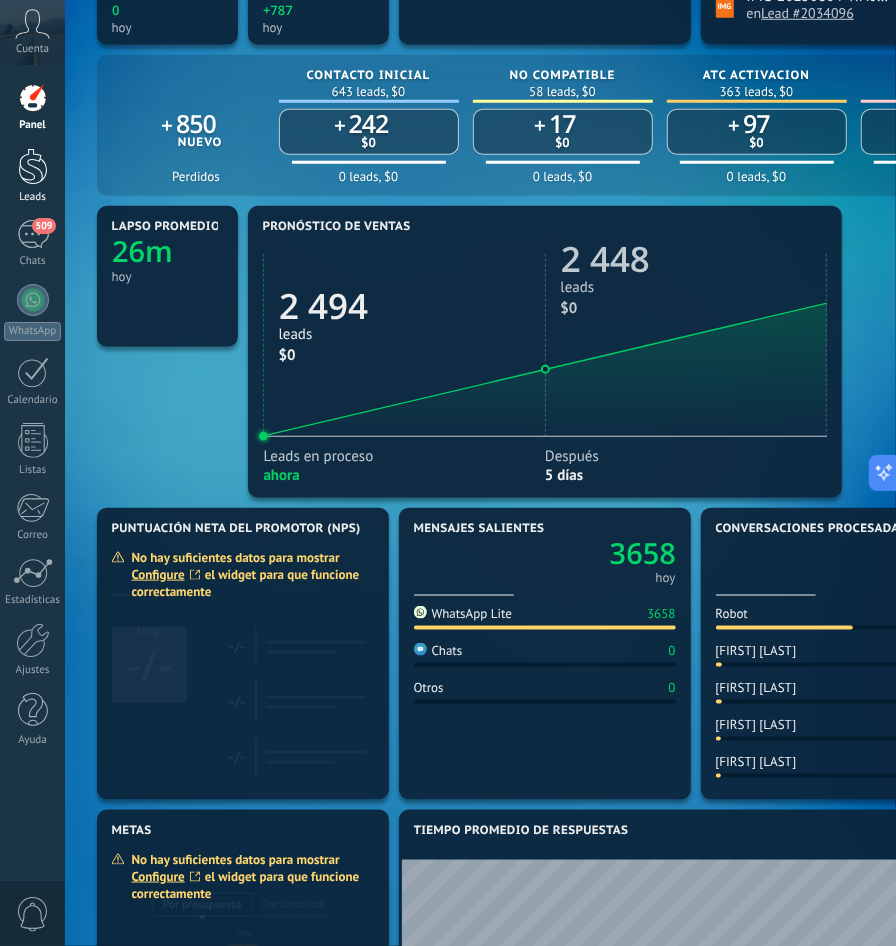 click on "Leads" at bounding box center (32, 176) 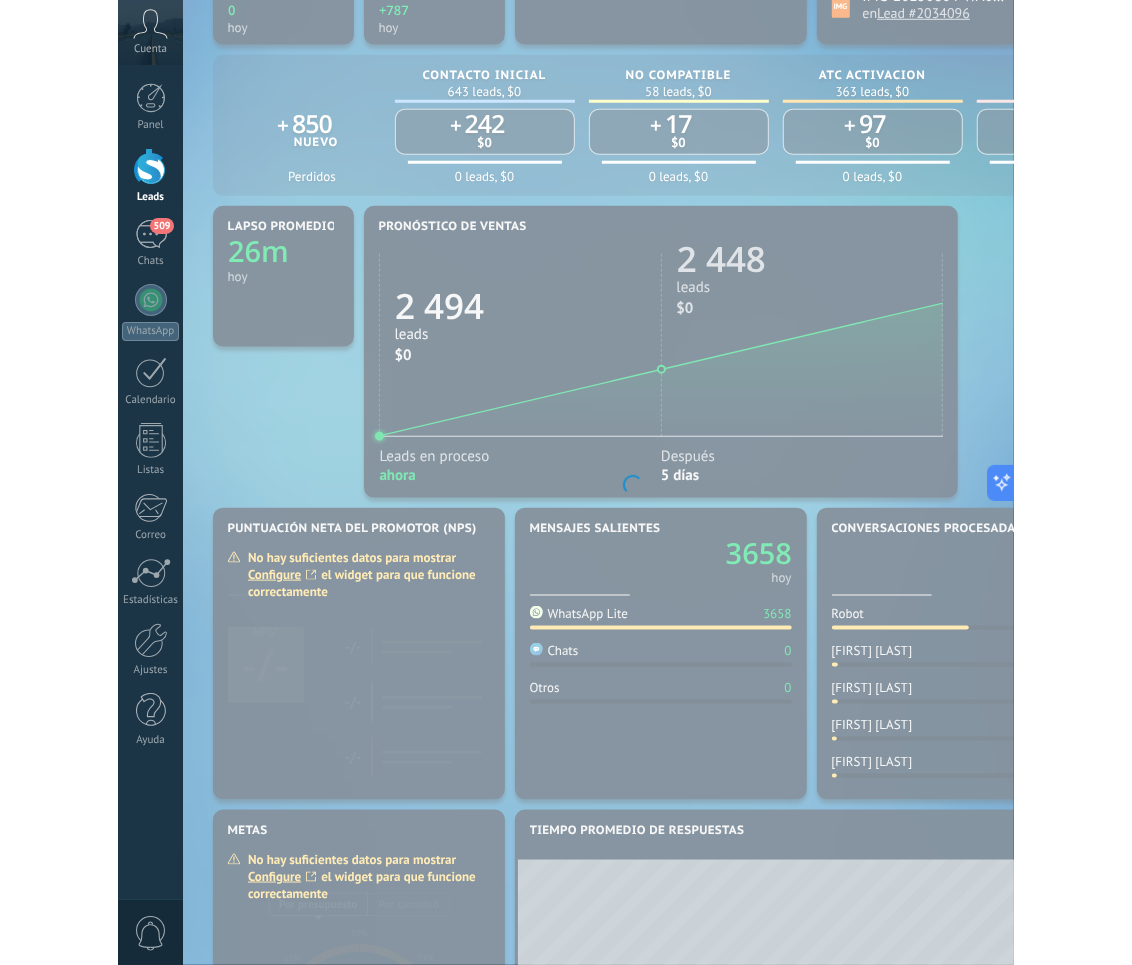 scroll, scrollTop: 0, scrollLeft: 0, axis: both 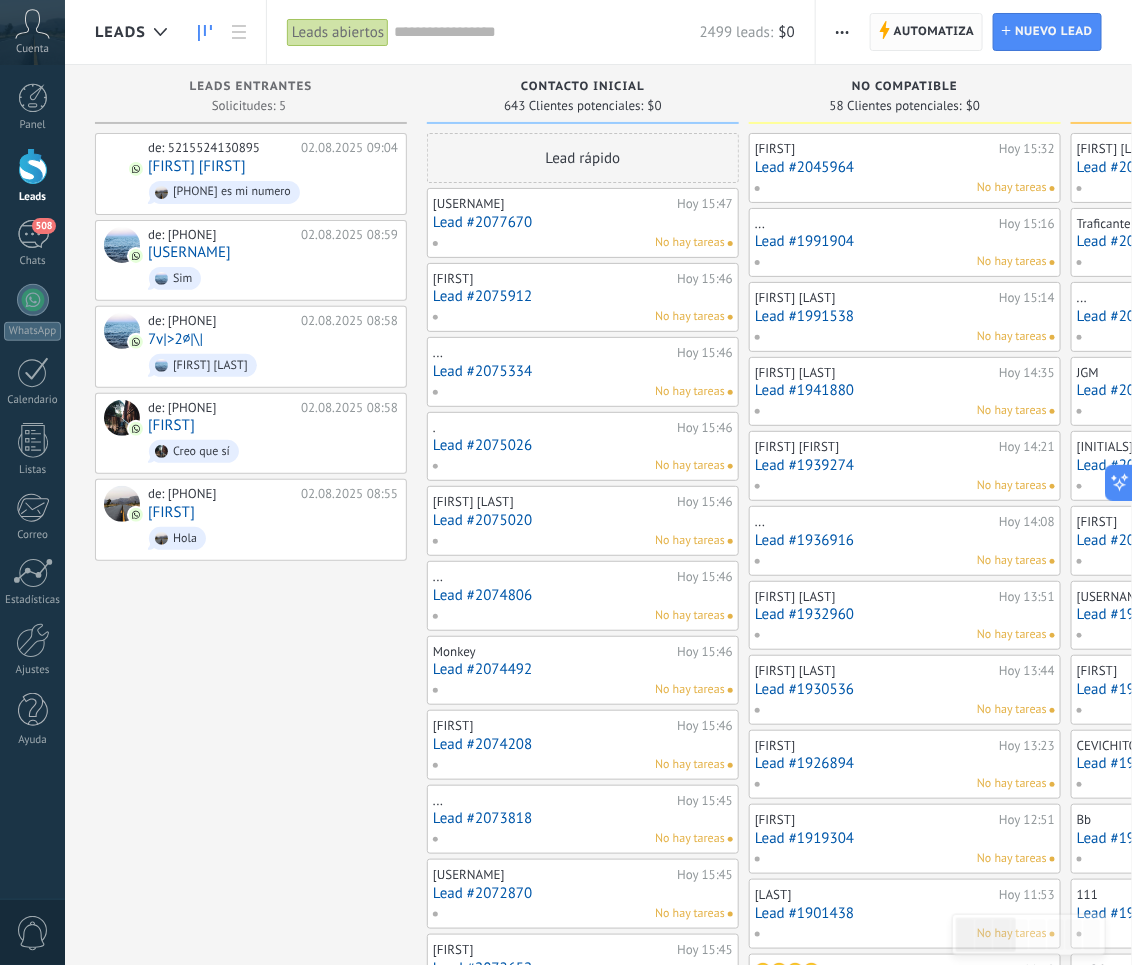 click on "Automatiza" at bounding box center [934, 32] 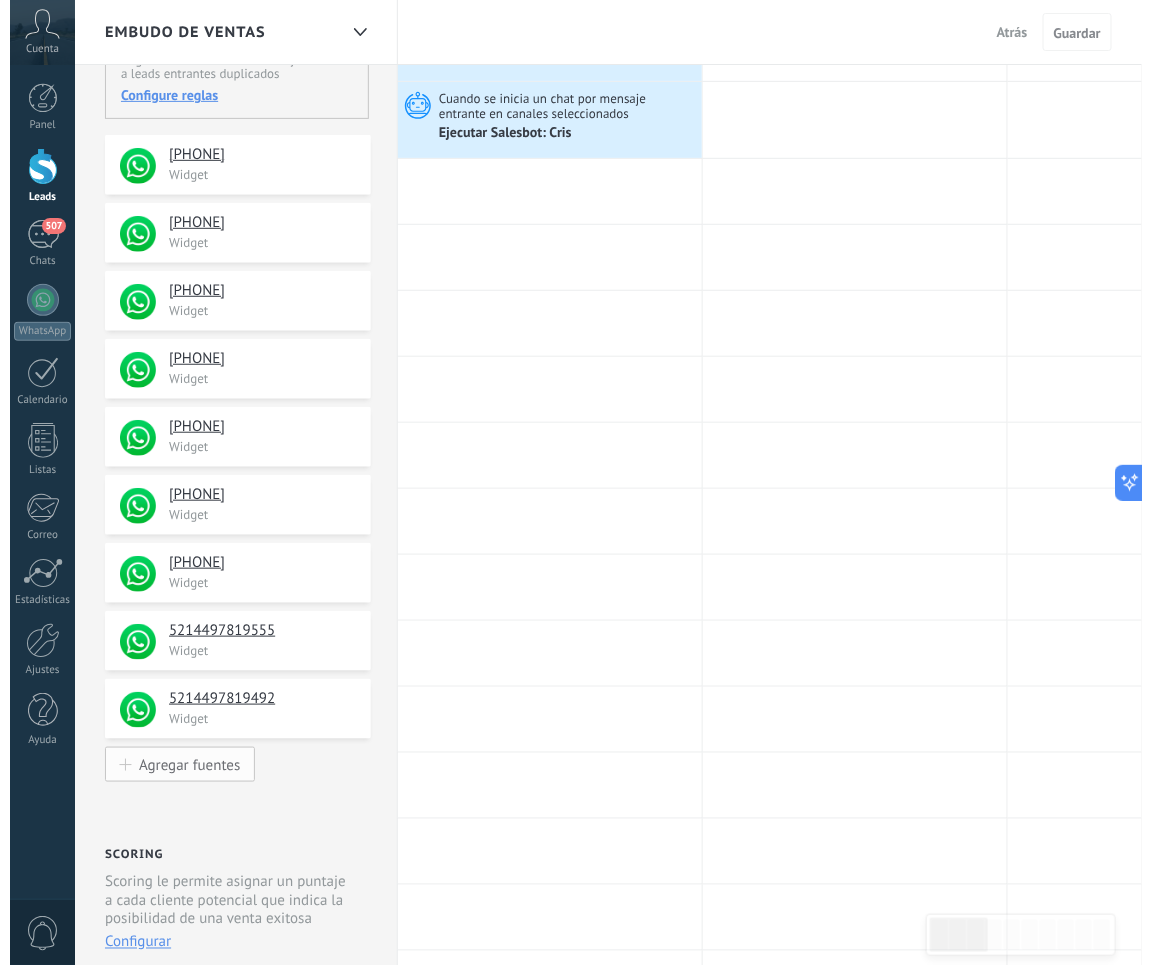 scroll, scrollTop: 0, scrollLeft: 0, axis: both 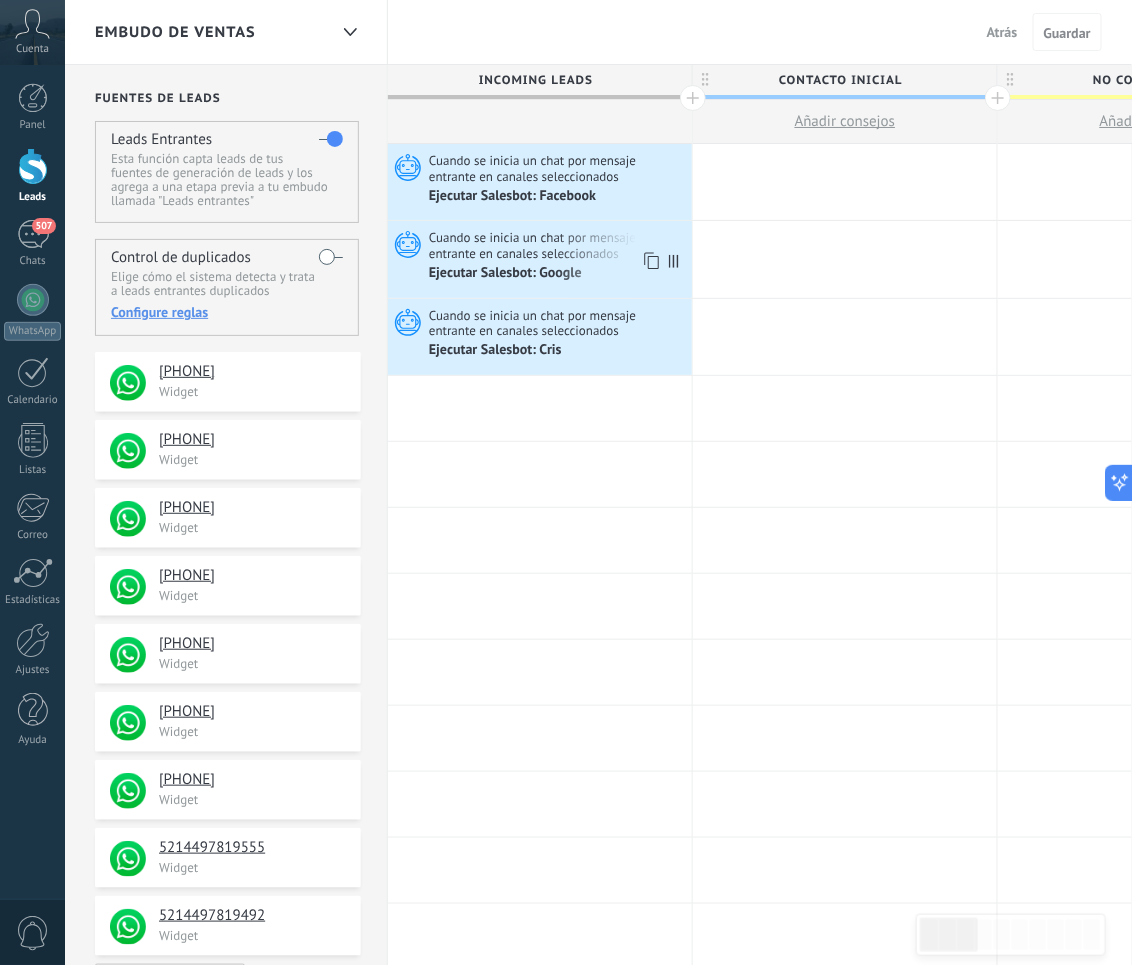 click on "Ejecutar Salesbot: Google" at bounding box center [507, 274] 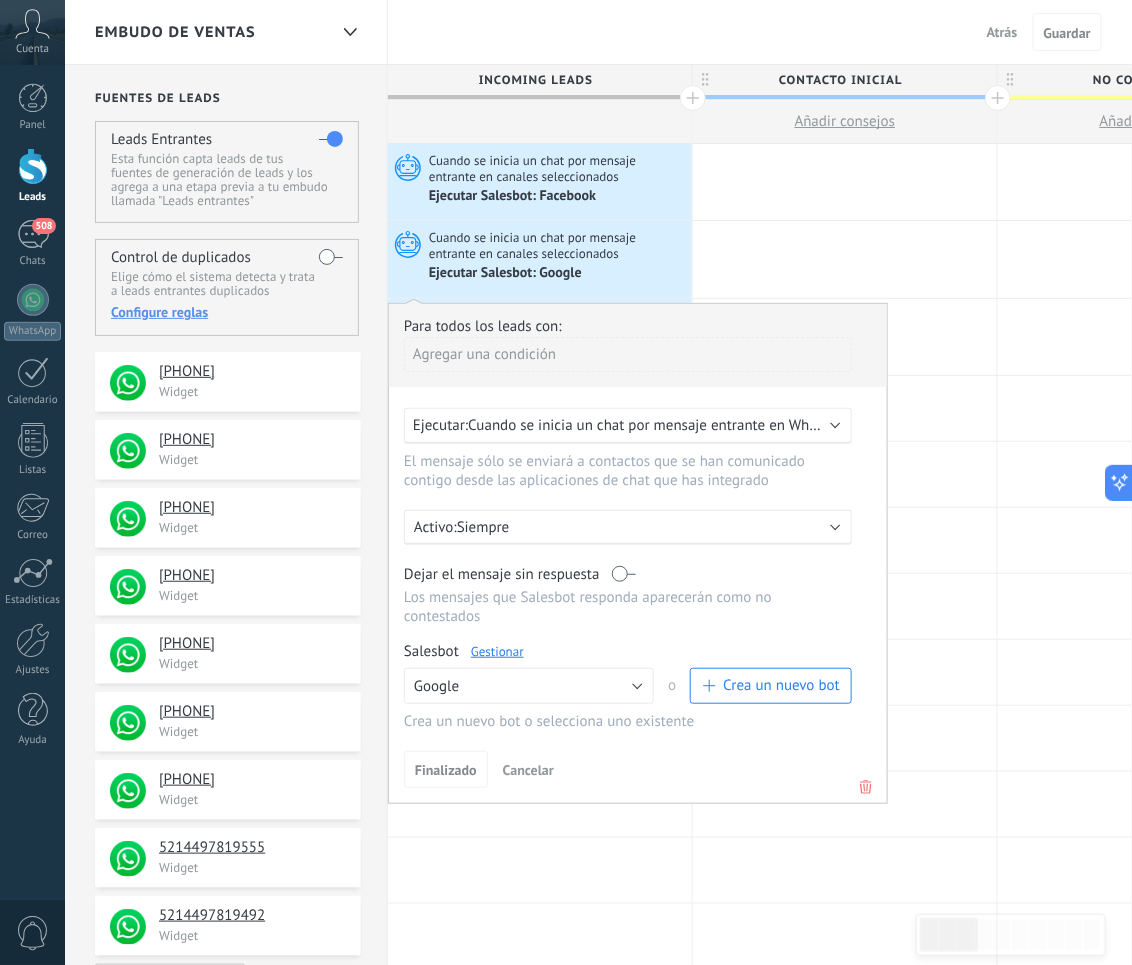 click on "Gestionar" at bounding box center (497, 651) 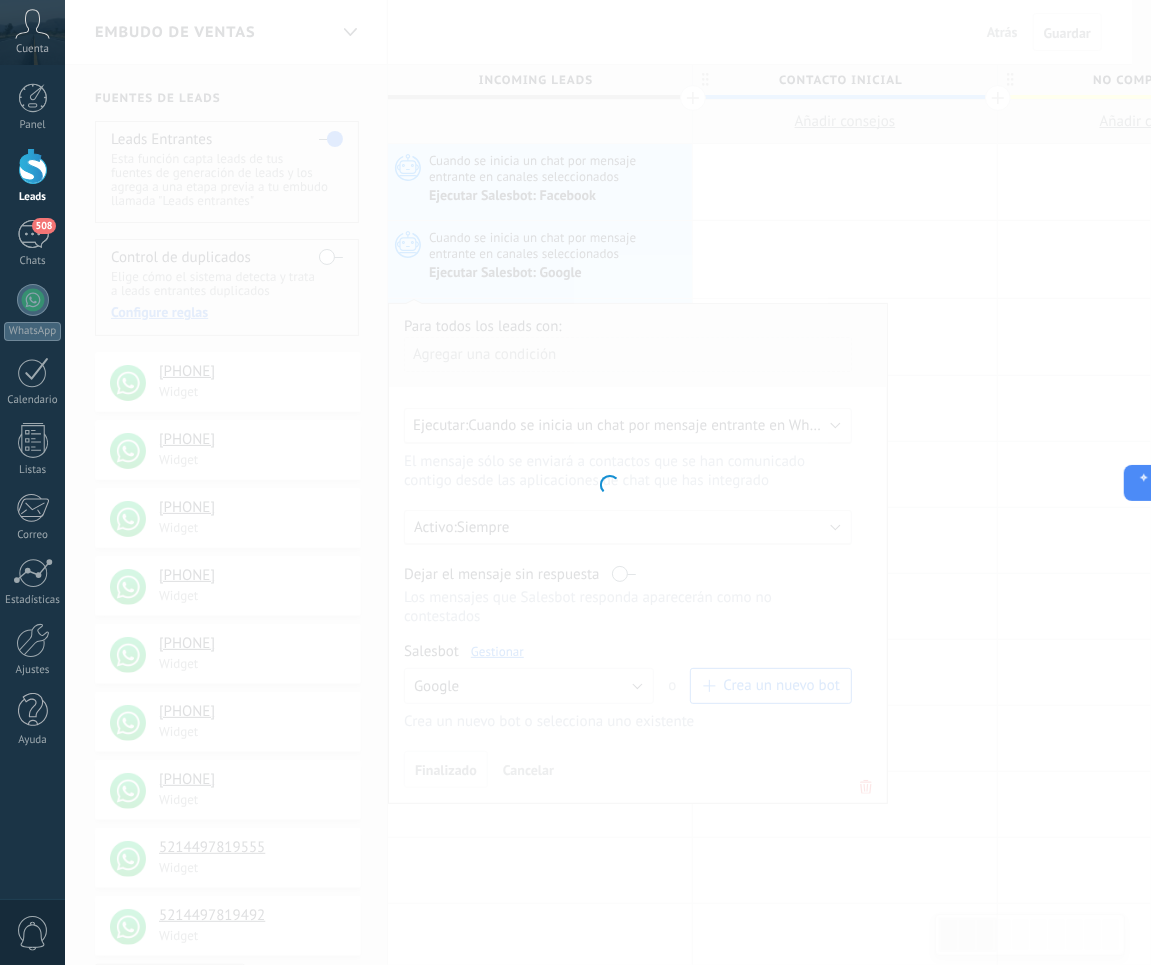 type on "******" 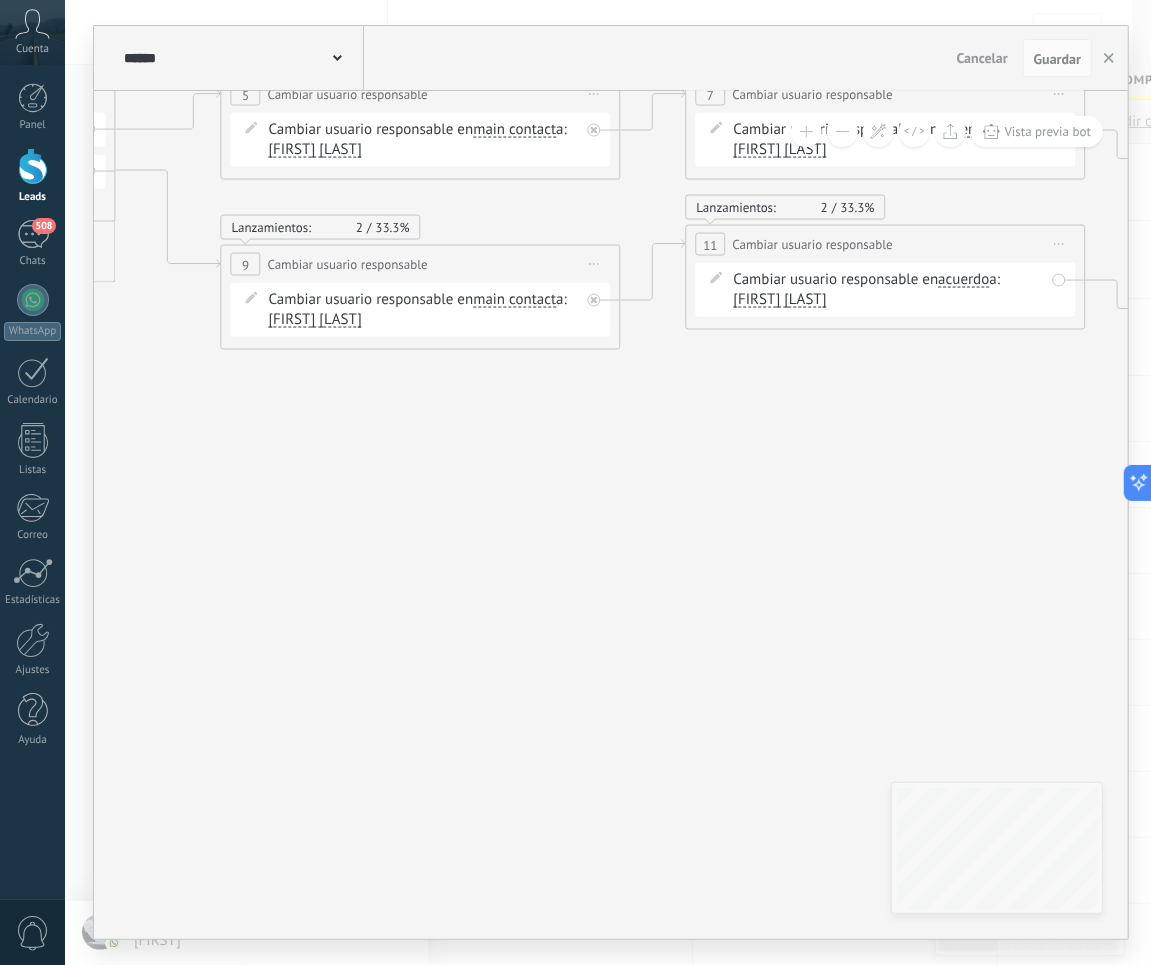 click on "Cancelar" at bounding box center (982, 58) 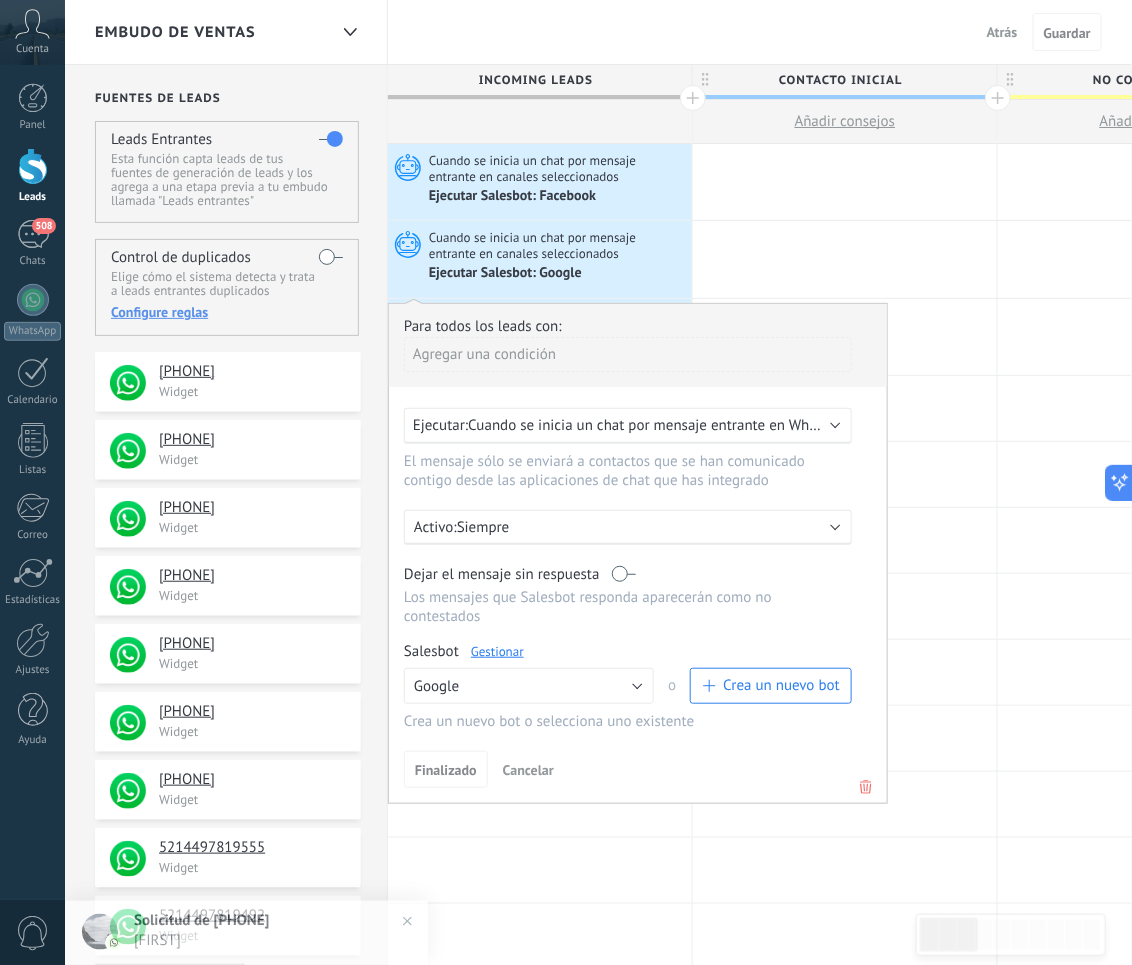 click on "Embudo de ventas Atrás Cancelar Guardar" at bounding box center (598, 32) 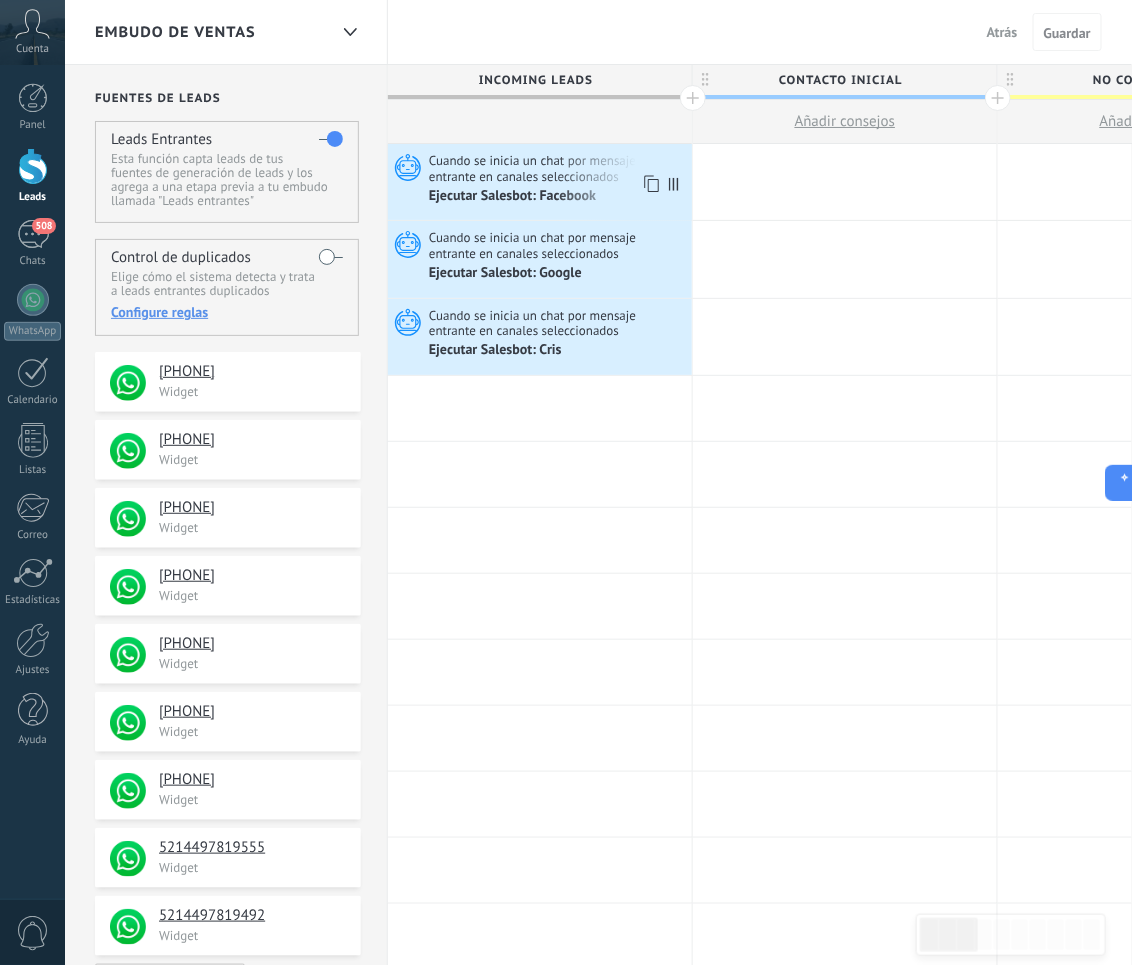 click on "Cuando se inicia un chat por mensaje entrante en canales seleccionados" at bounding box center [558, 168] 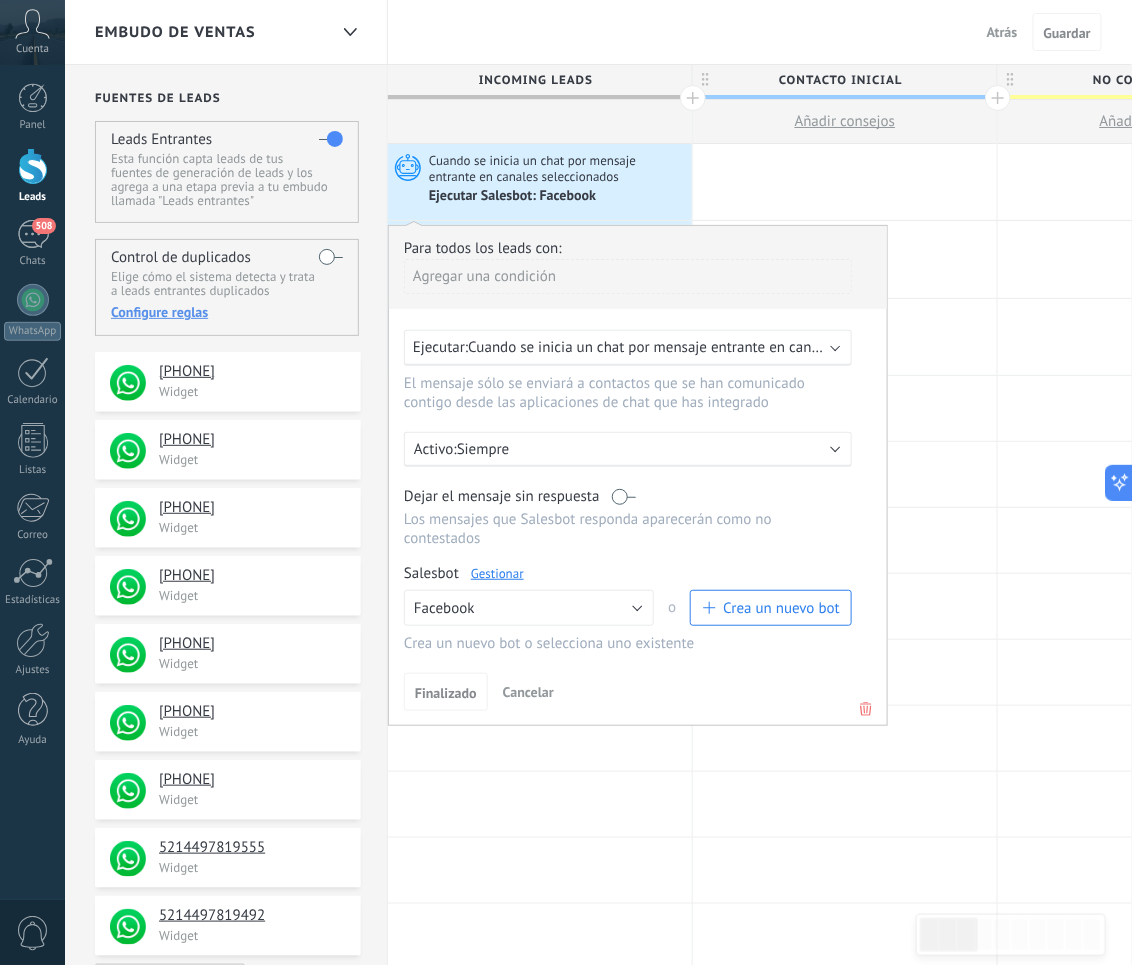 click on "Gestionar" at bounding box center (497, 573) 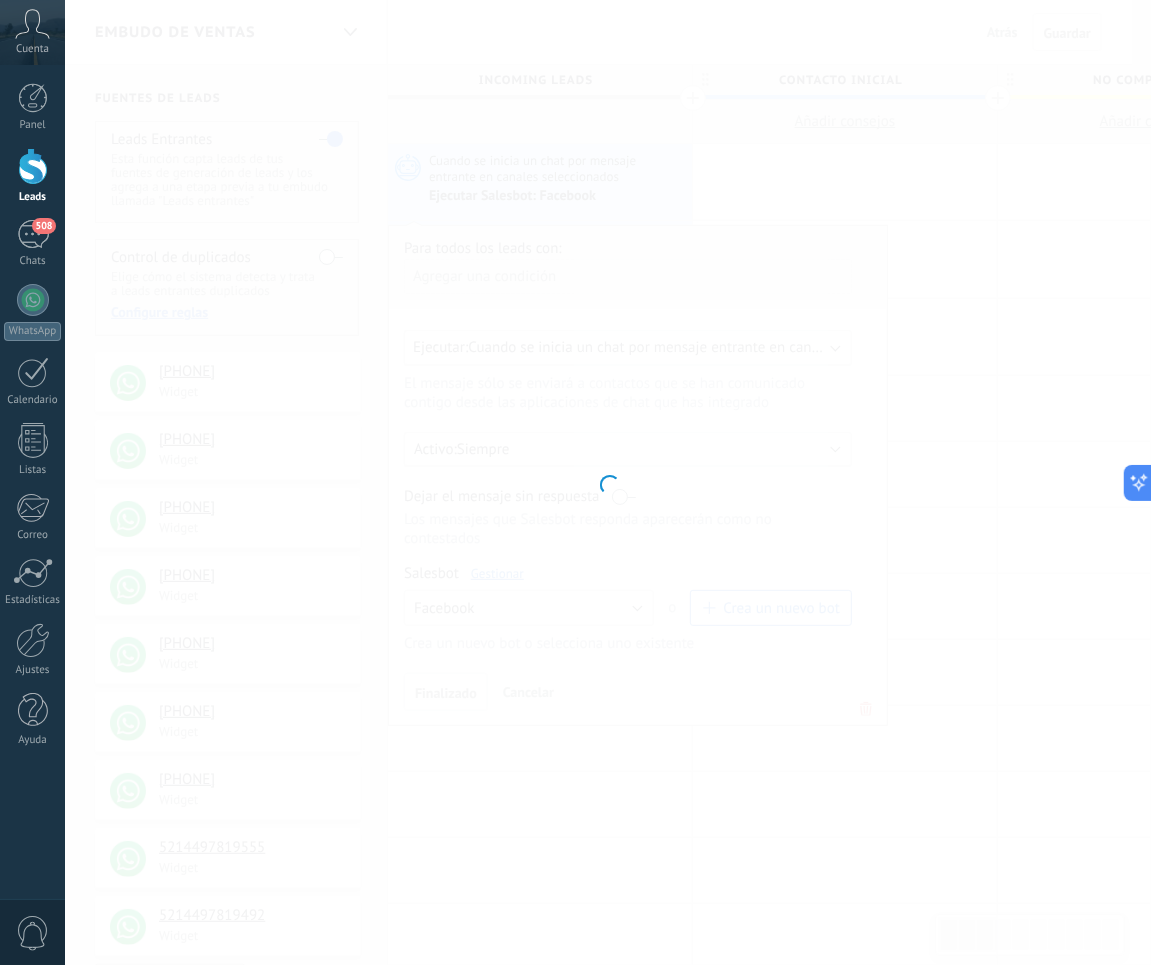 type on "********" 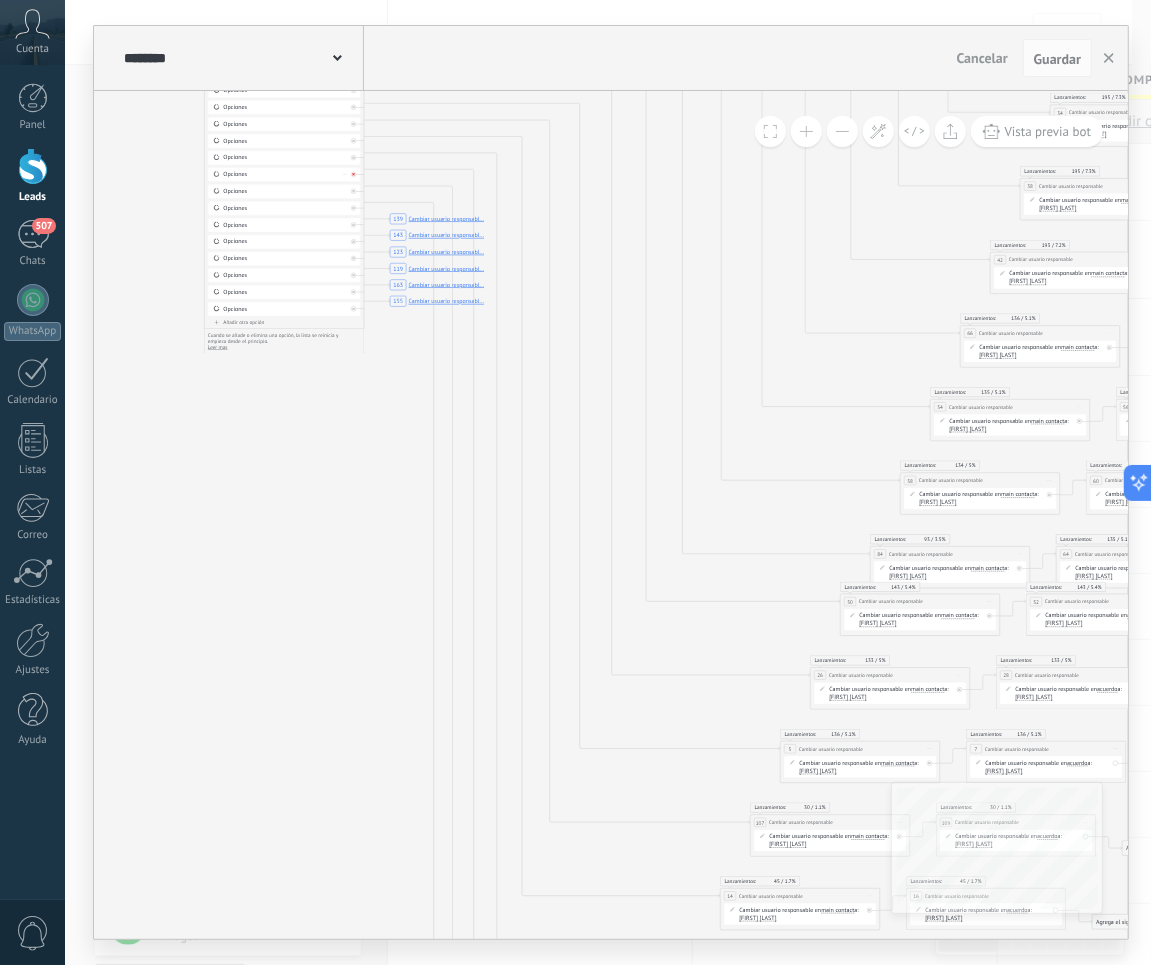 click at bounding box center (355, 172) 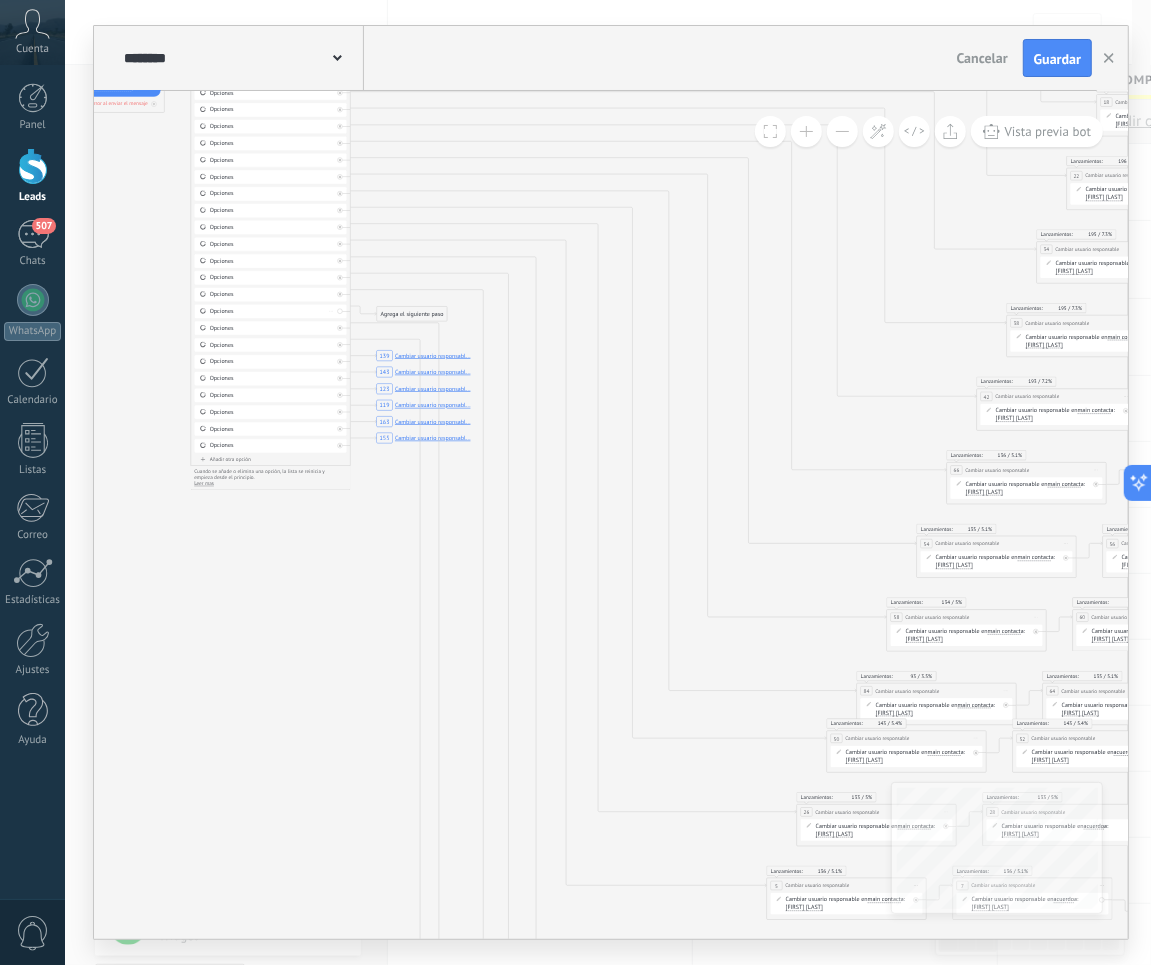 click 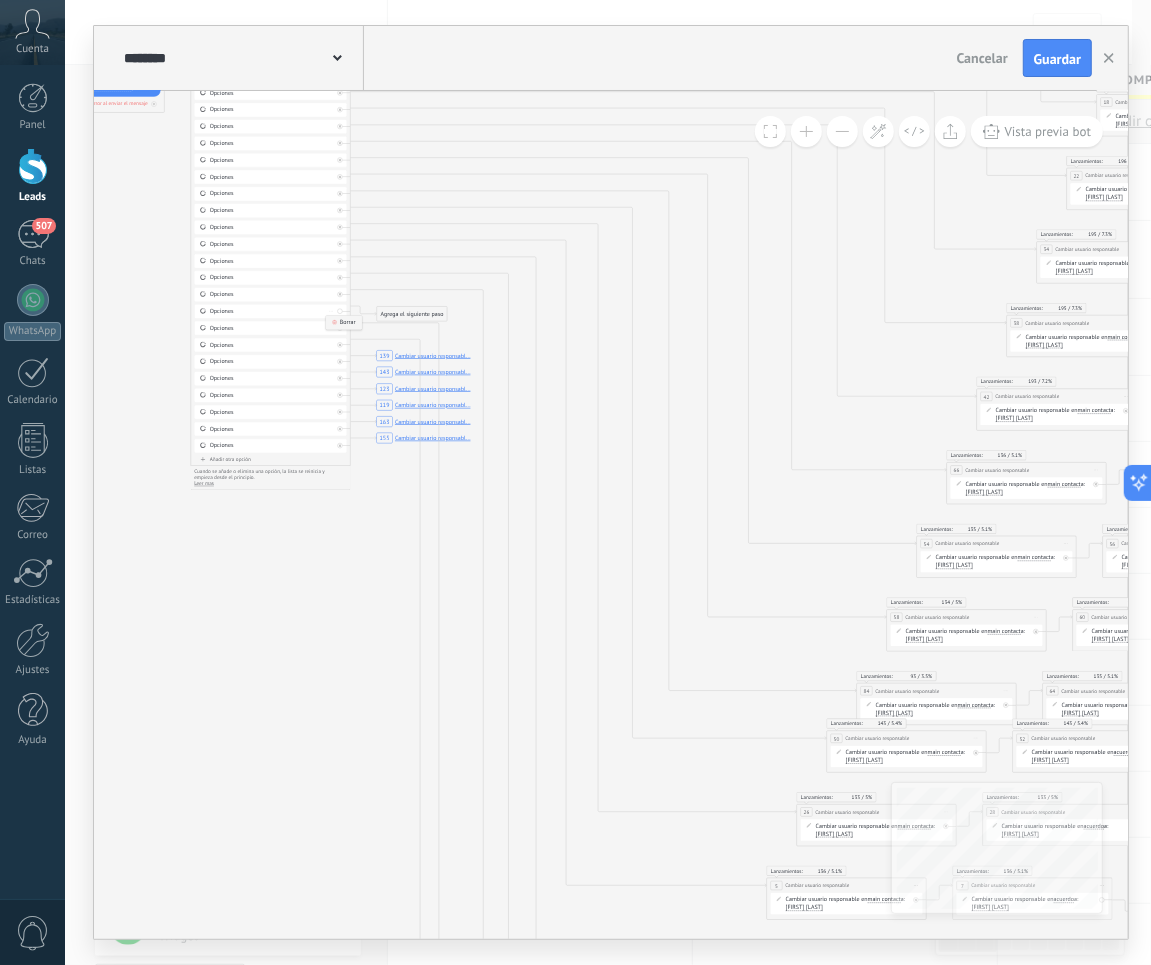 click on "Borrar" at bounding box center (343, 323) 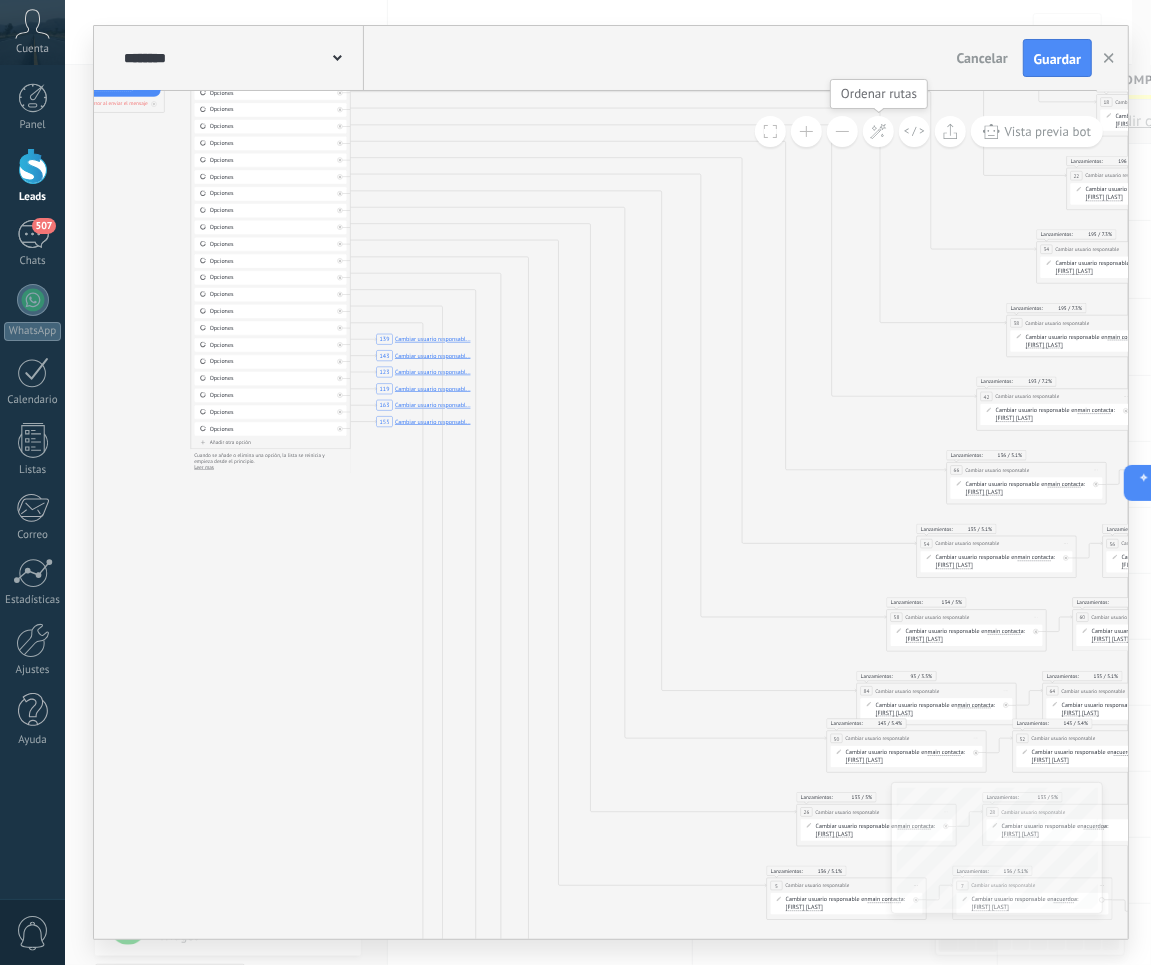 click at bounding box center [878, 131] 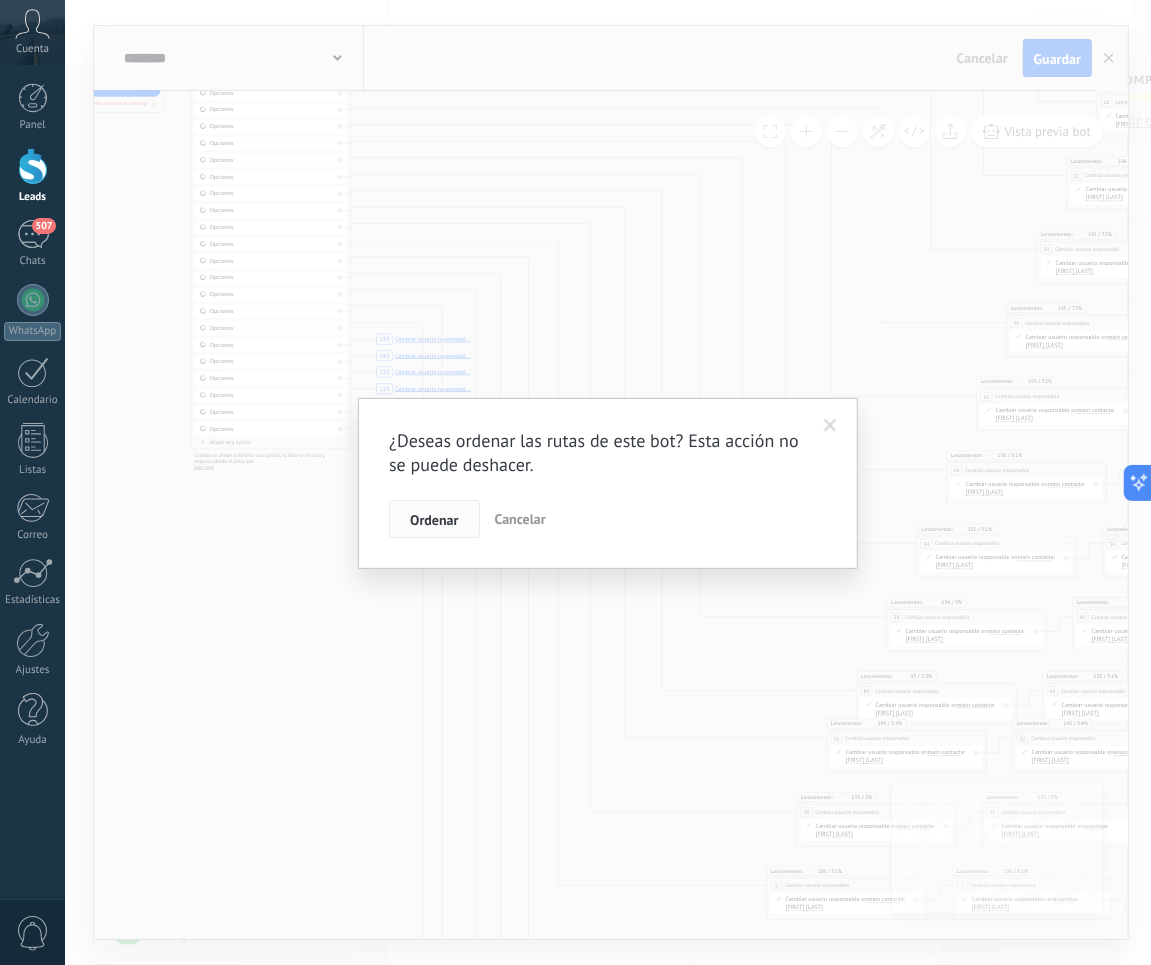 click on "Ordenar" at bounding box center (434, 520) 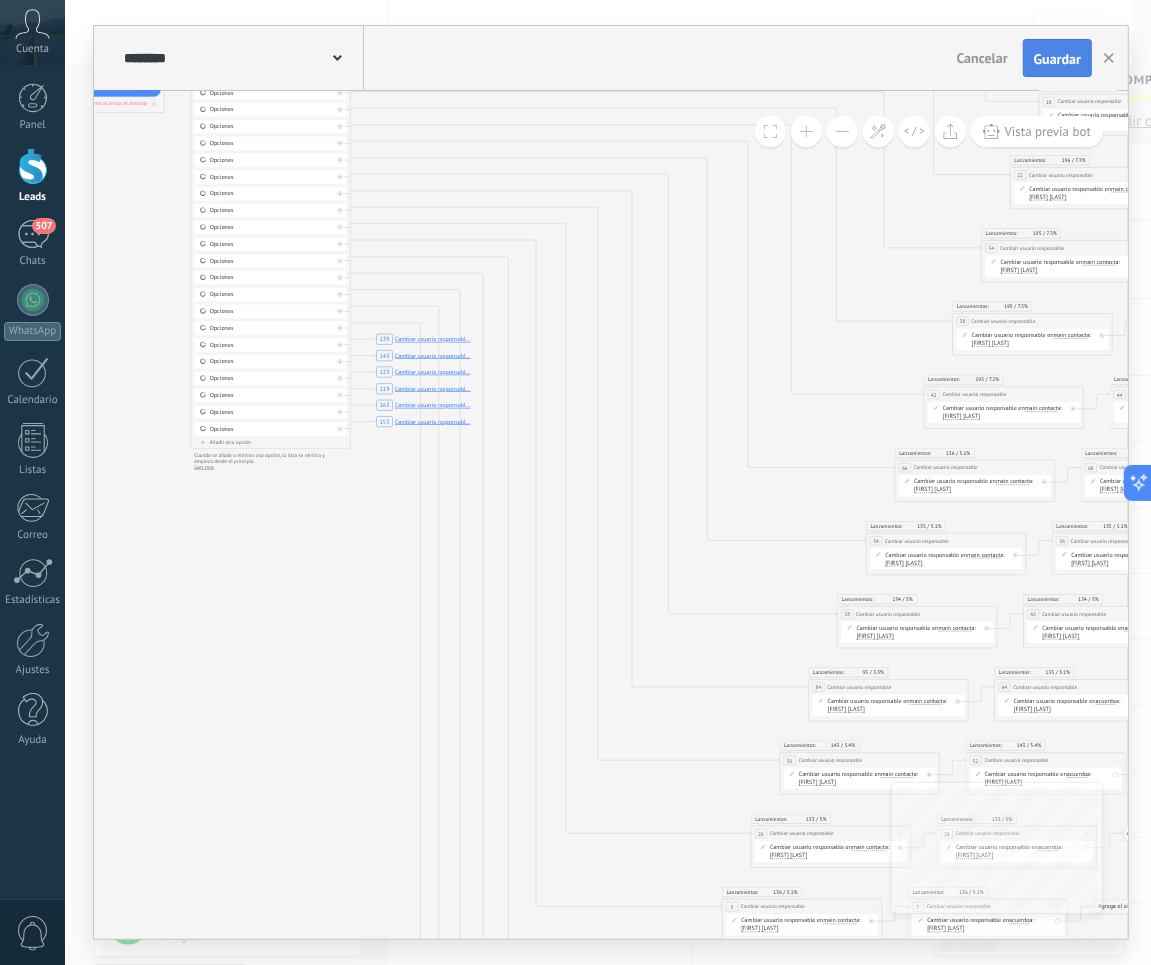 click on "Guardar" at bounding box center (1057, 59) 